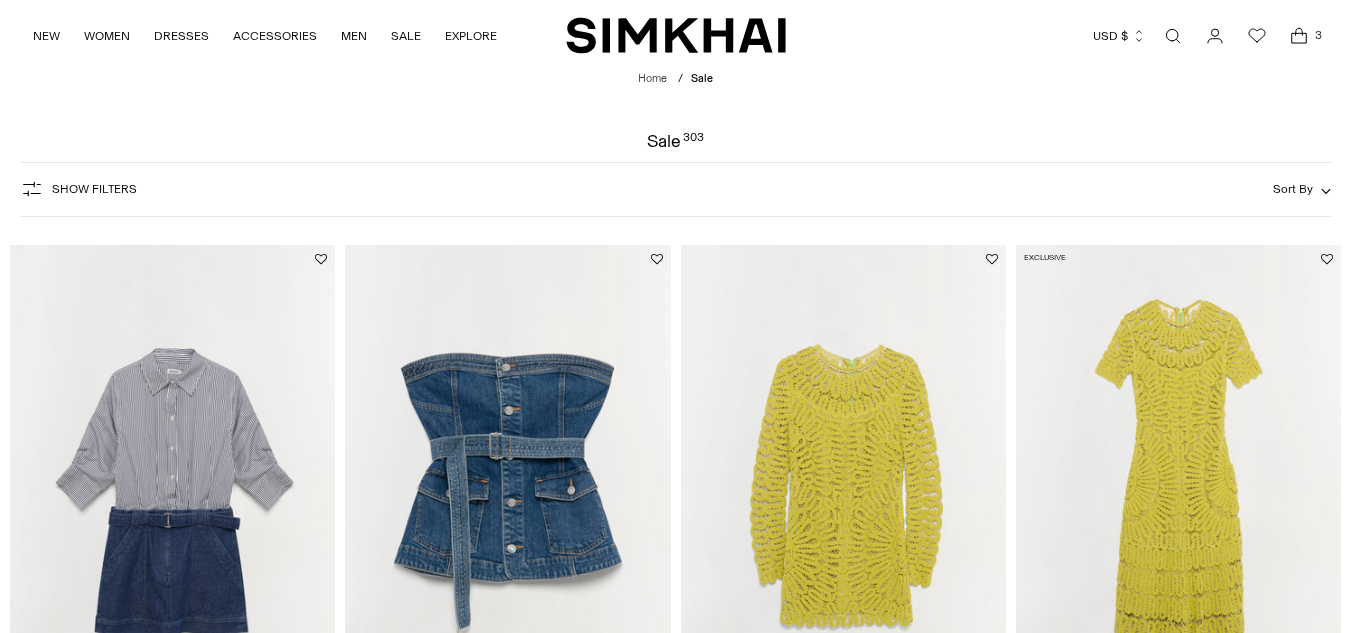scroll, scrollTop: 0, scrollLeft: 0, axis: both 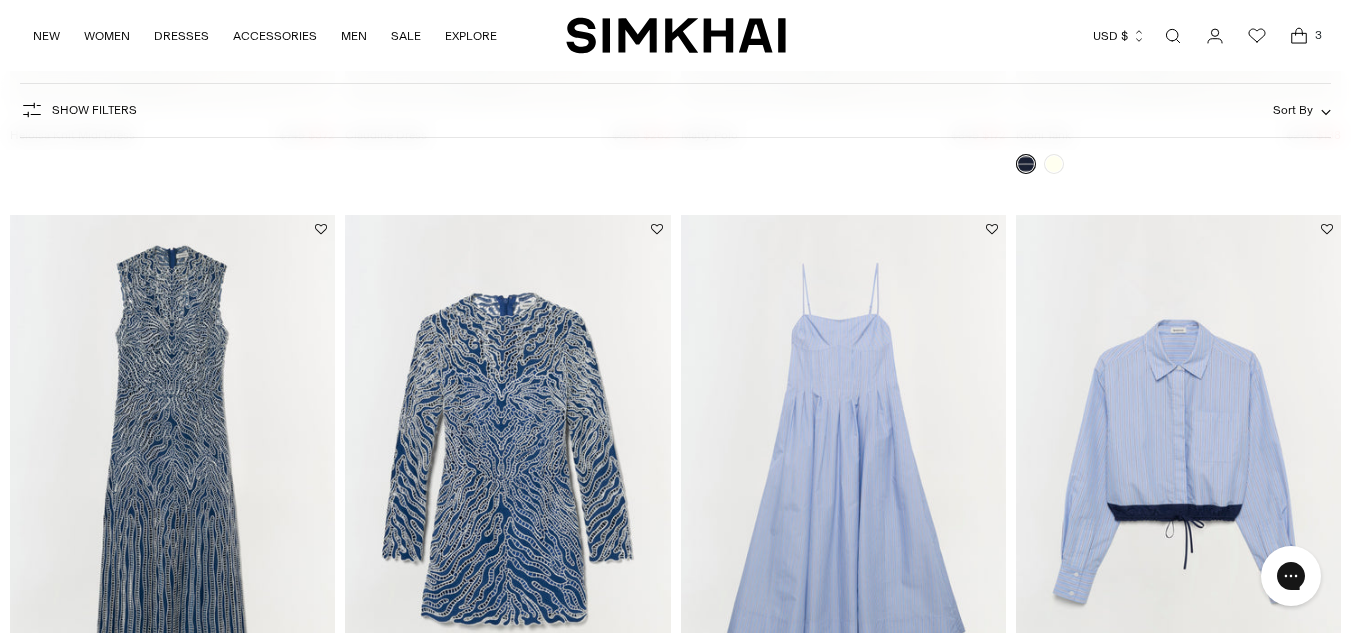 click at bounding box center [0, 0] 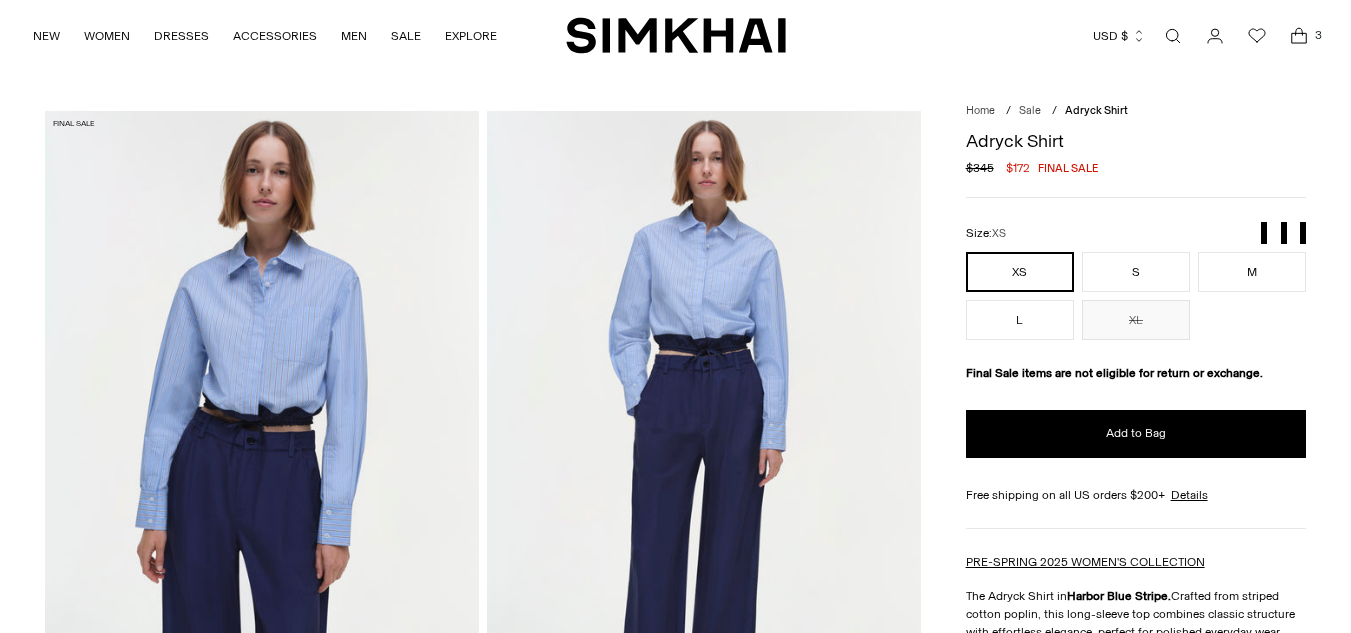 scroll, scrollTop: 0, scrollLeft: 0, axis: both 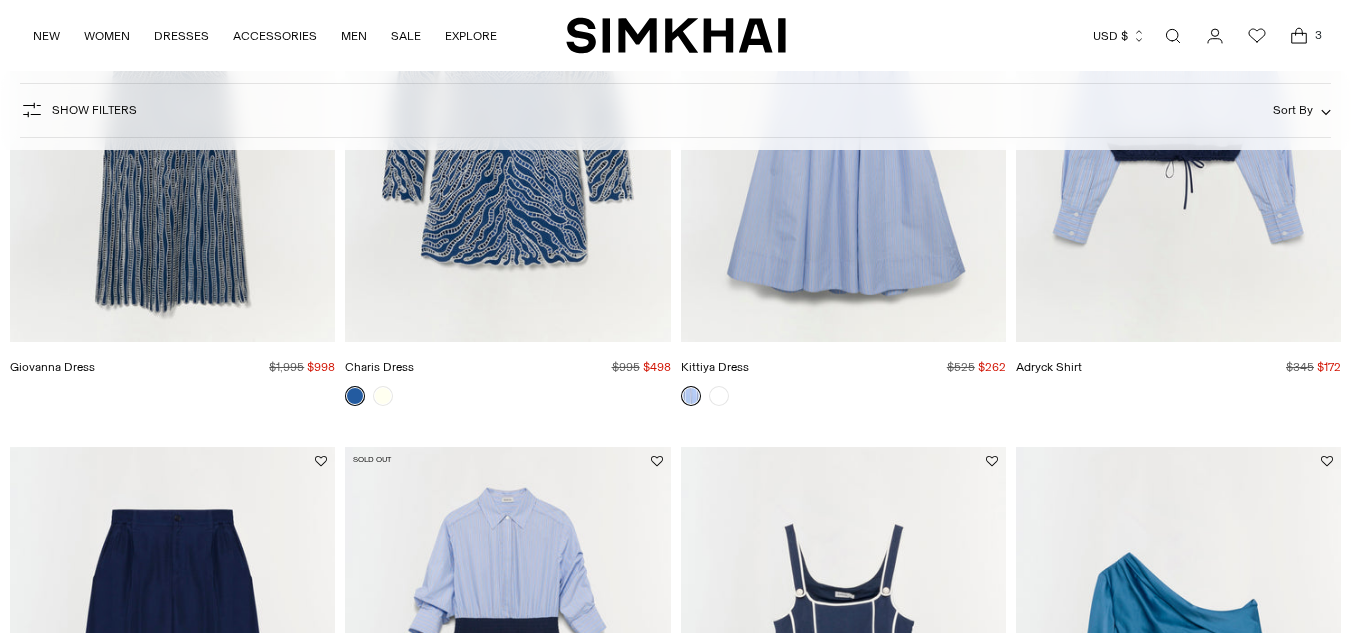 click at bounding box center (0, 0) 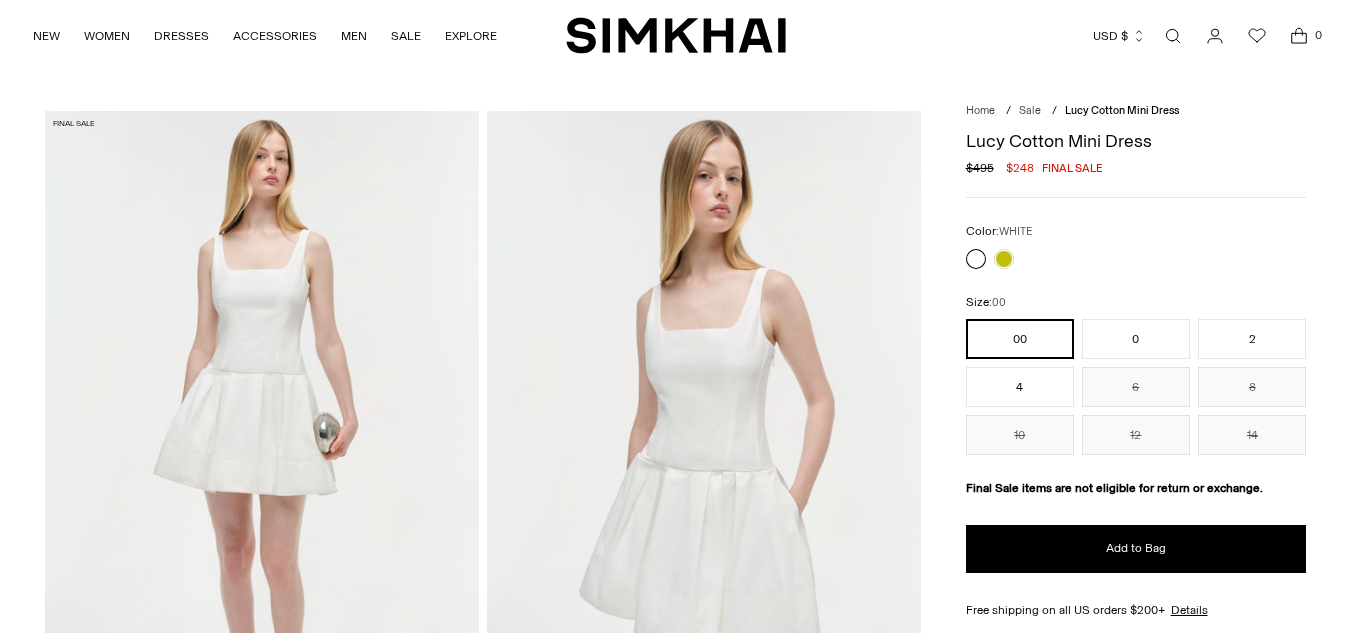 scroll, scrollTop: 0, scrollLeft: 0, axis: both 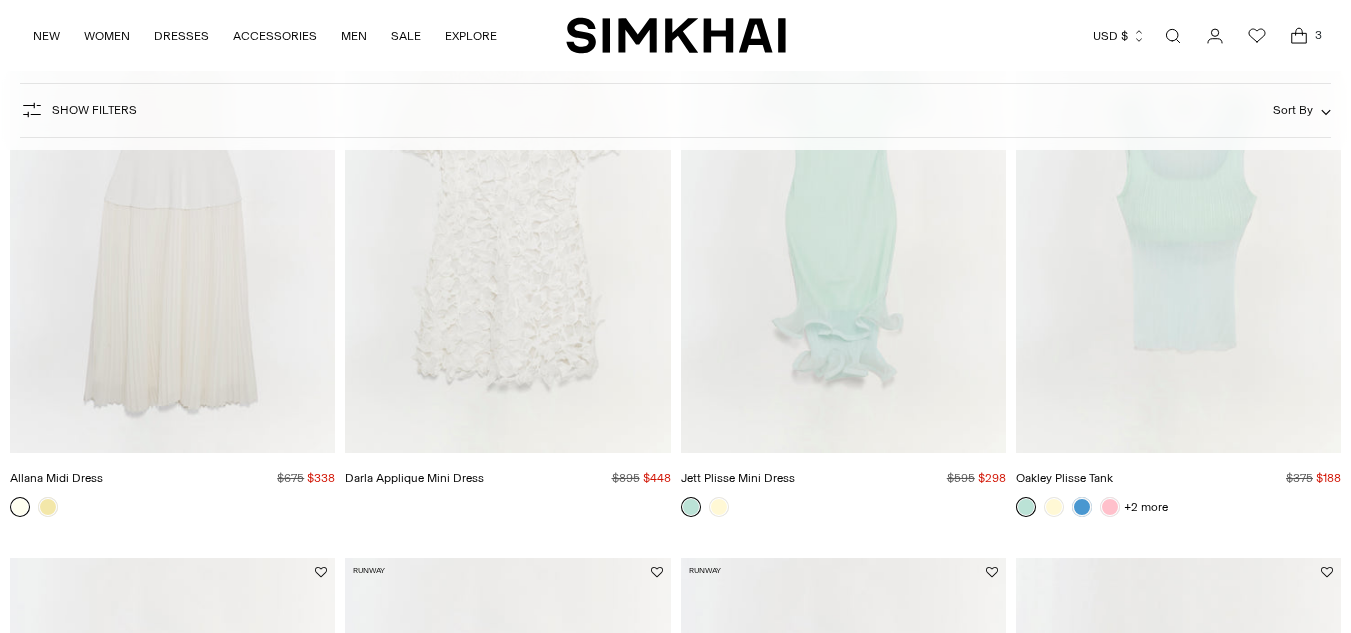 click at bounding box center [0, 0] 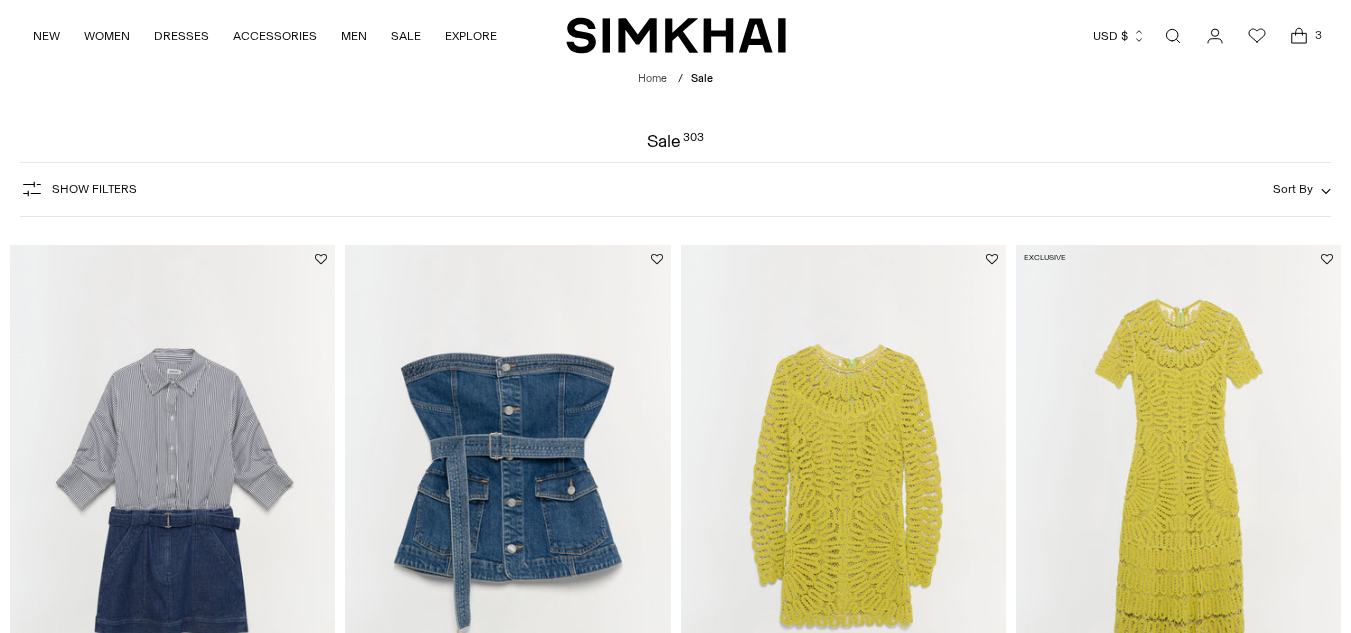 scroll, scrollTop: 0, scrollLeft: 0, axis: both 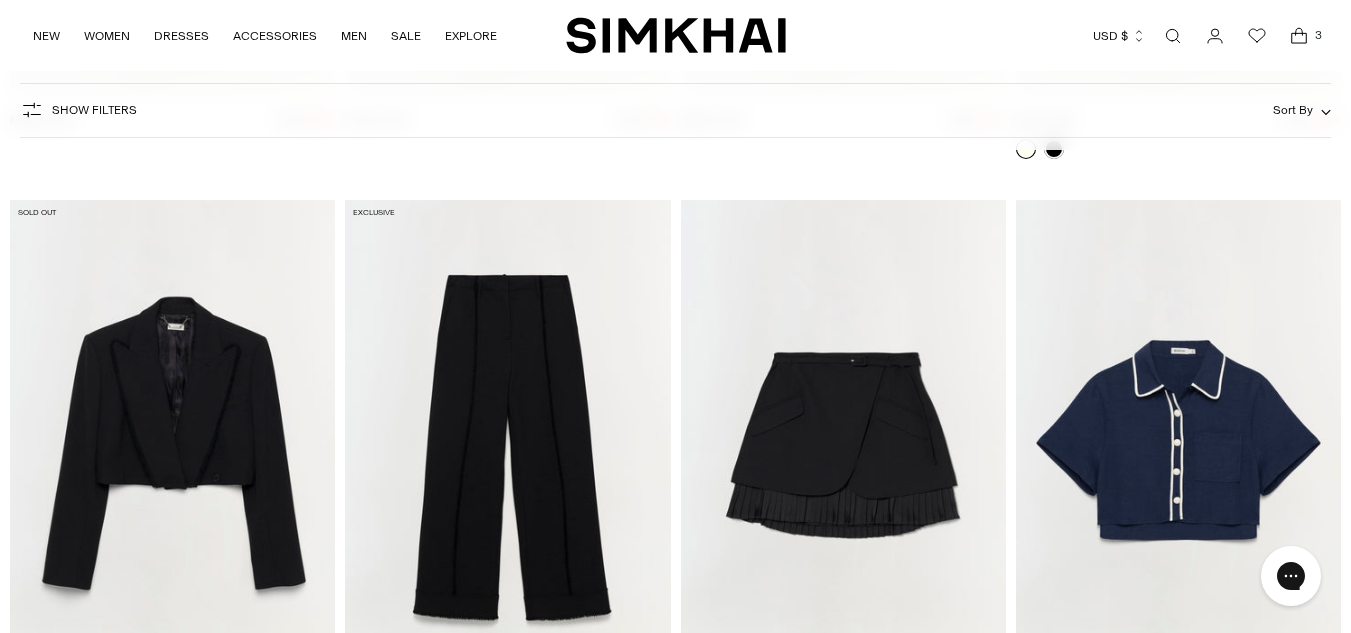 click 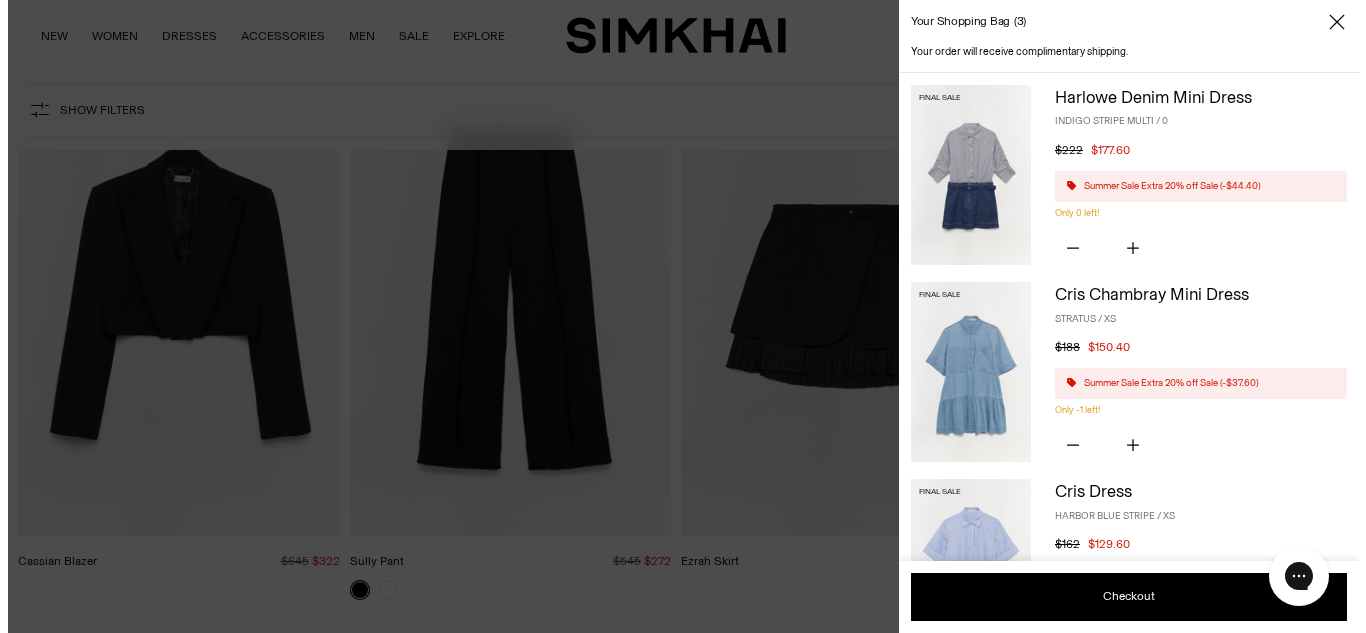 scroll, scrollTop: 16000, scrollLeft: 0, axis: vertical 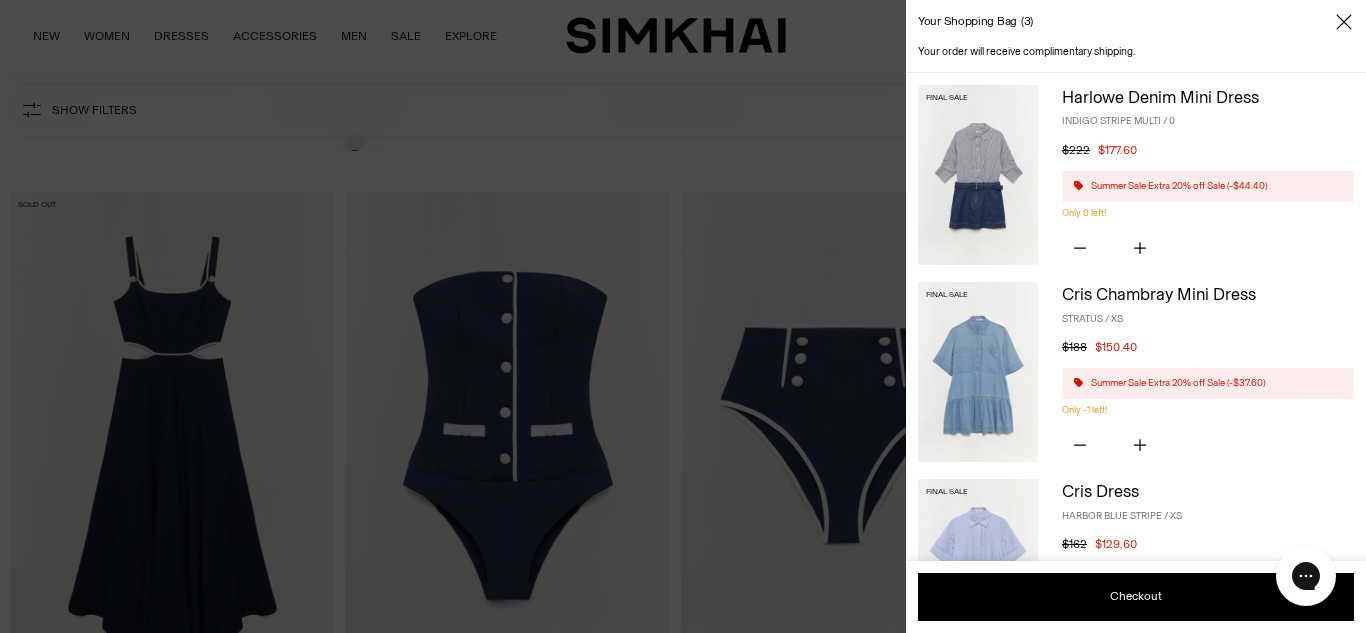 click at bounding box center (683, 316) 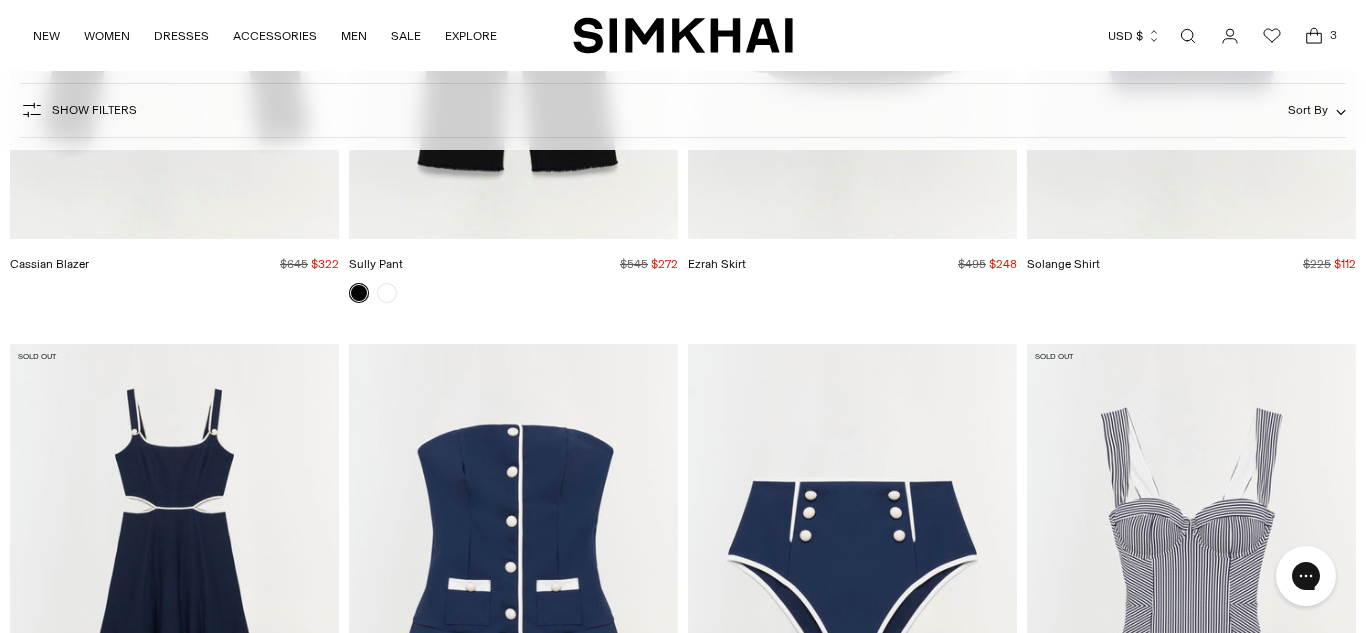 click at bounding box center [683, 316] 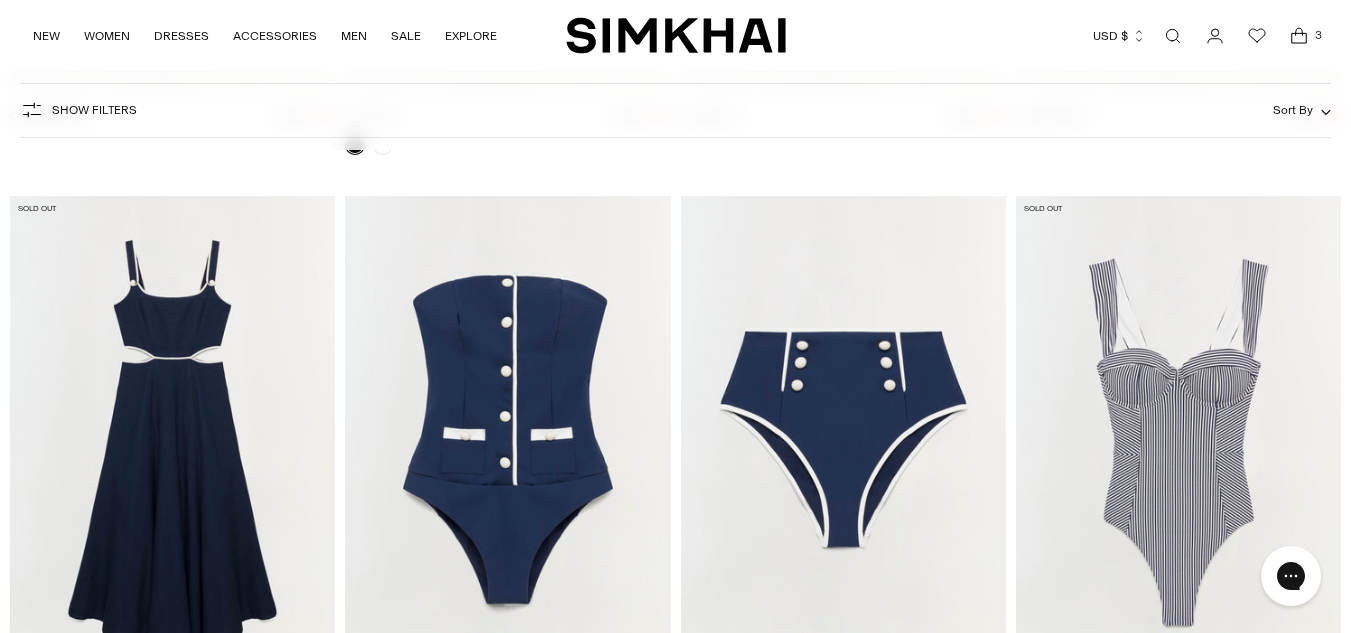 click 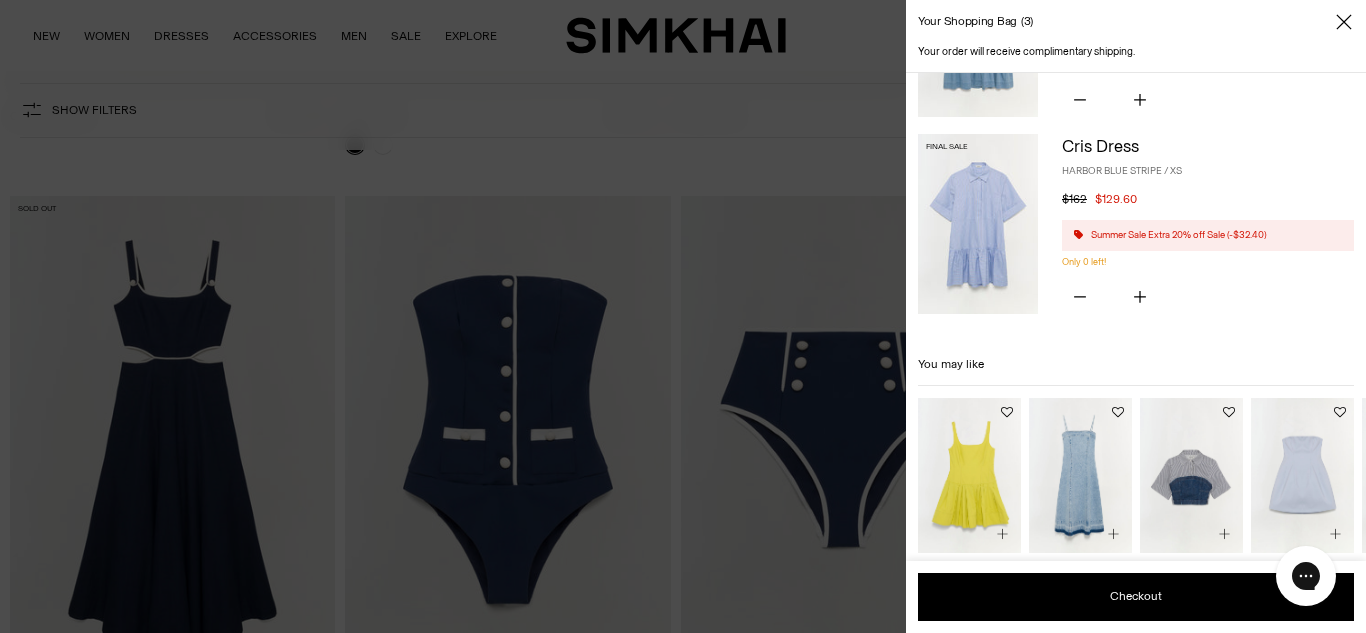 scroll, scrollTop: 0, scrollLeft: 0, axis: both 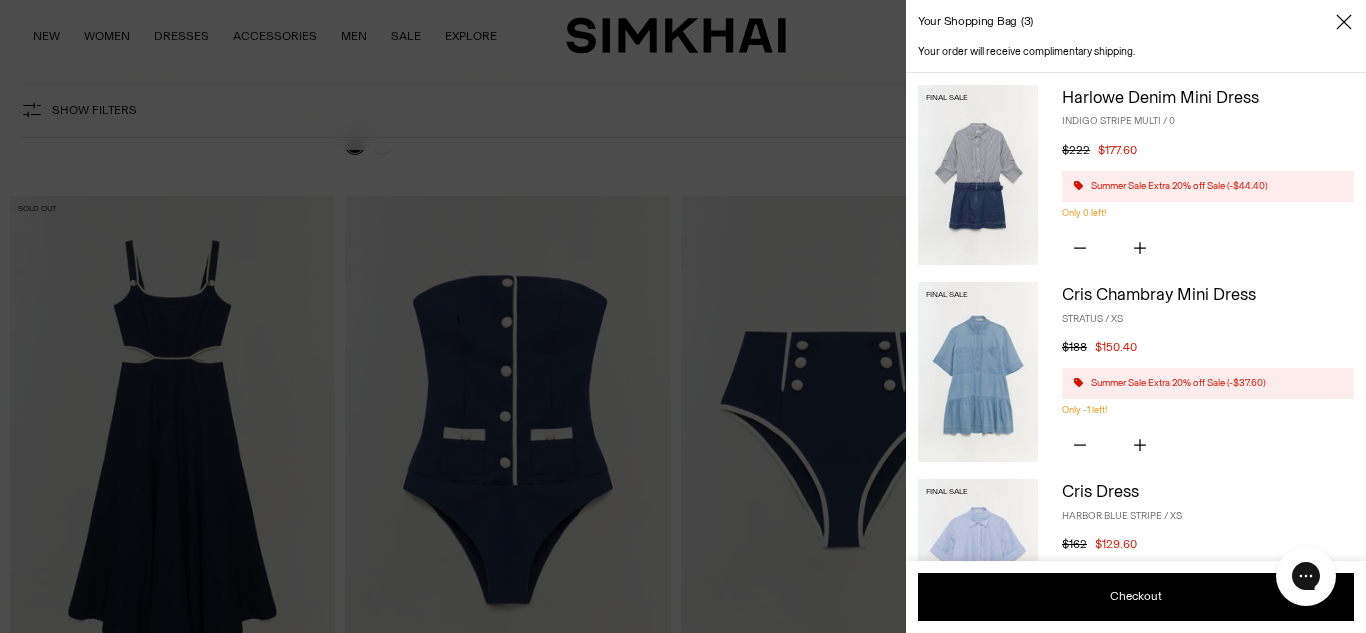 click on "Final Sale
Cris Dress
HARBOR BLUE STRIPE / XS
$162 $129.60
Unit price
/ per" at bounding box center [1136, 577] 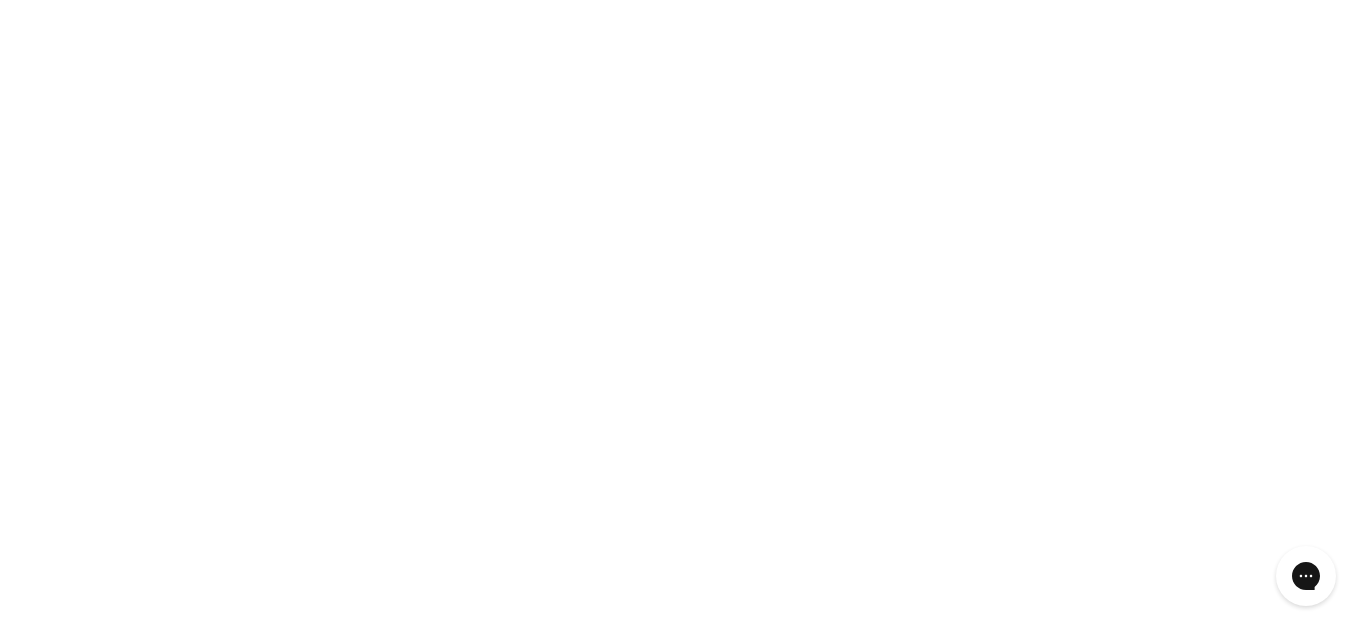 click at bounding box center (978, 569) 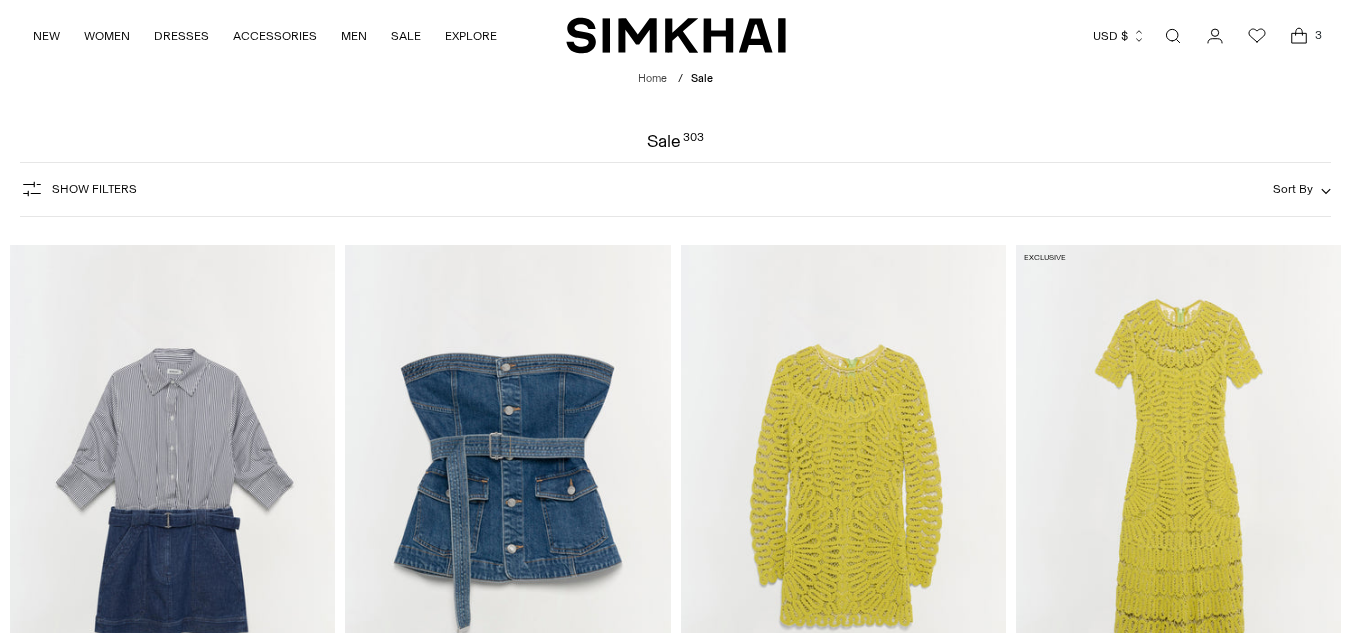 click 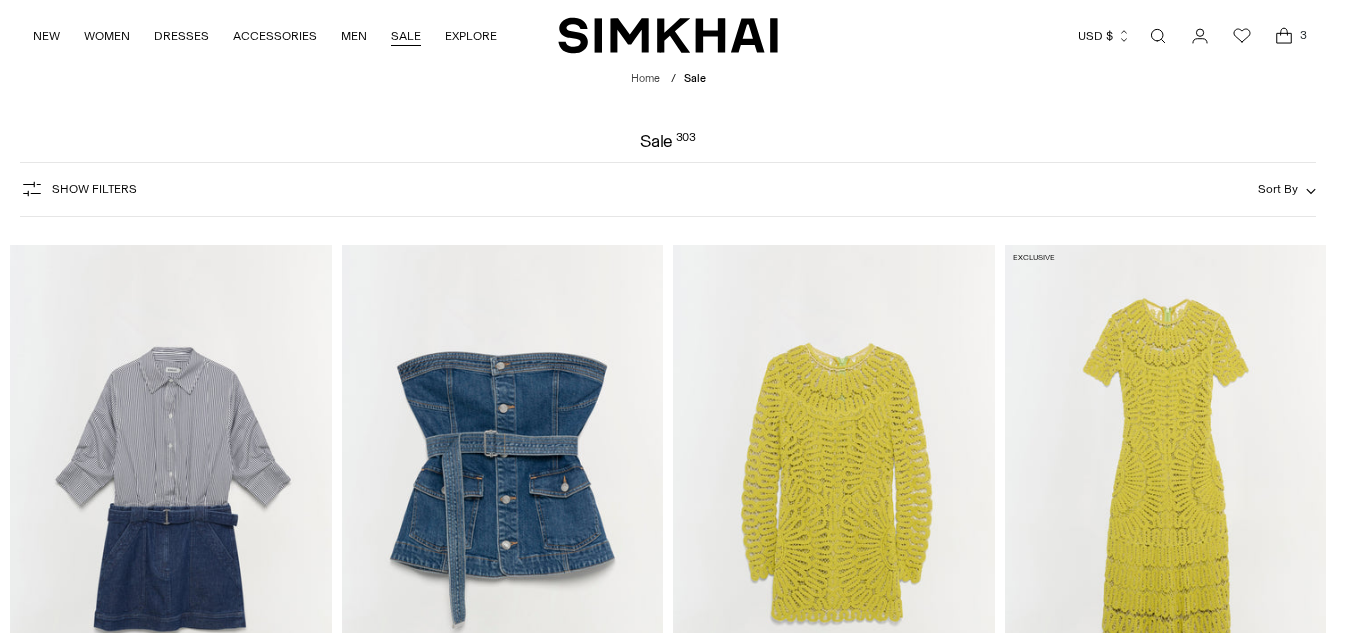 scroll, scrollTop: 3579, scrollLeft: 0, axis: vertical 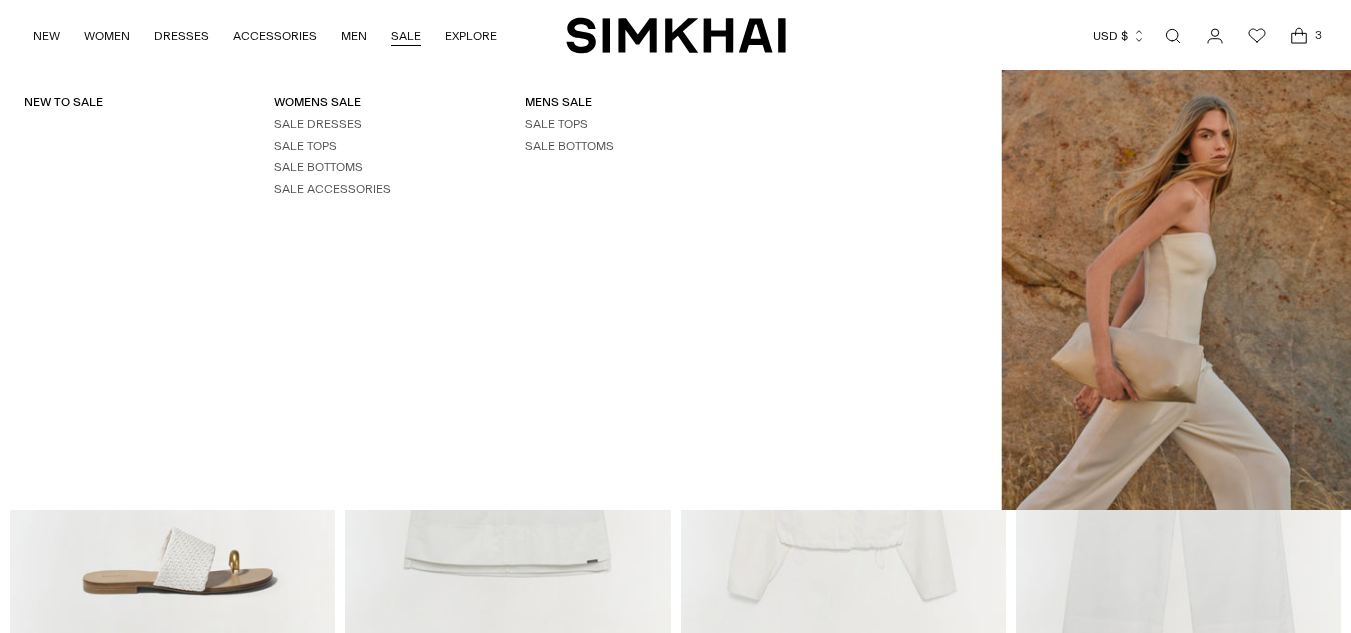 click on "SALE" at bounding box center [406, 36] 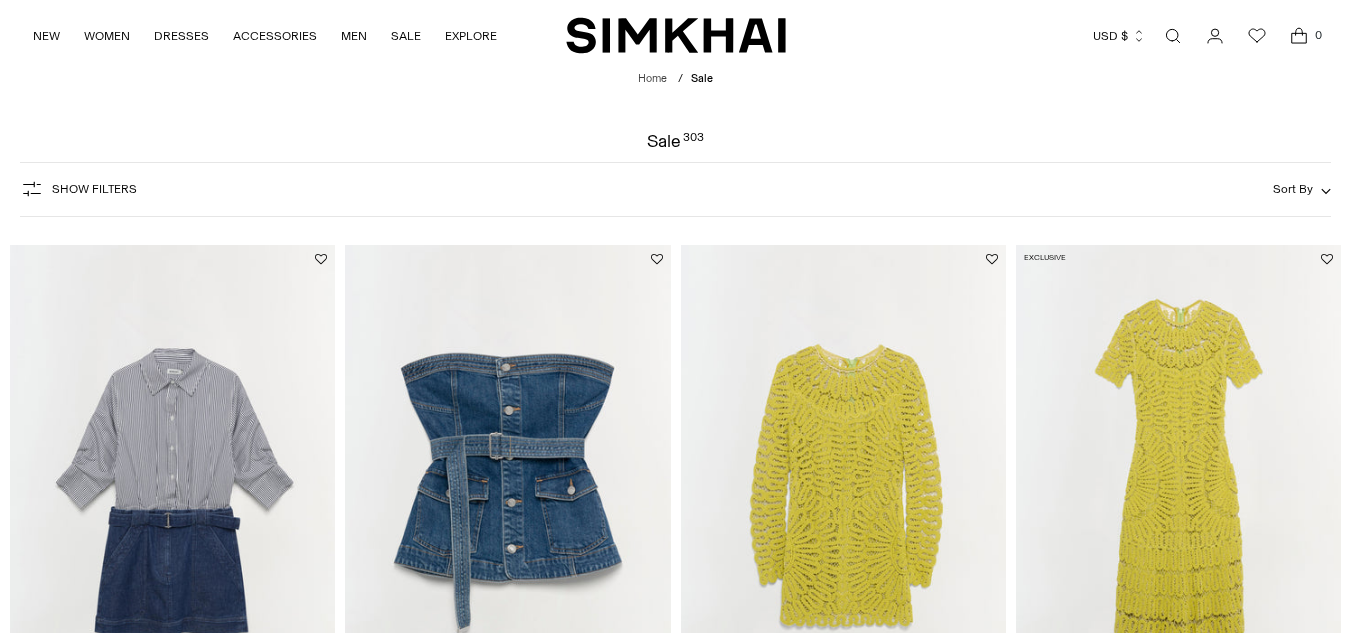 scroll, scrollTop: 0, scrollLeft: 0, axis: both 